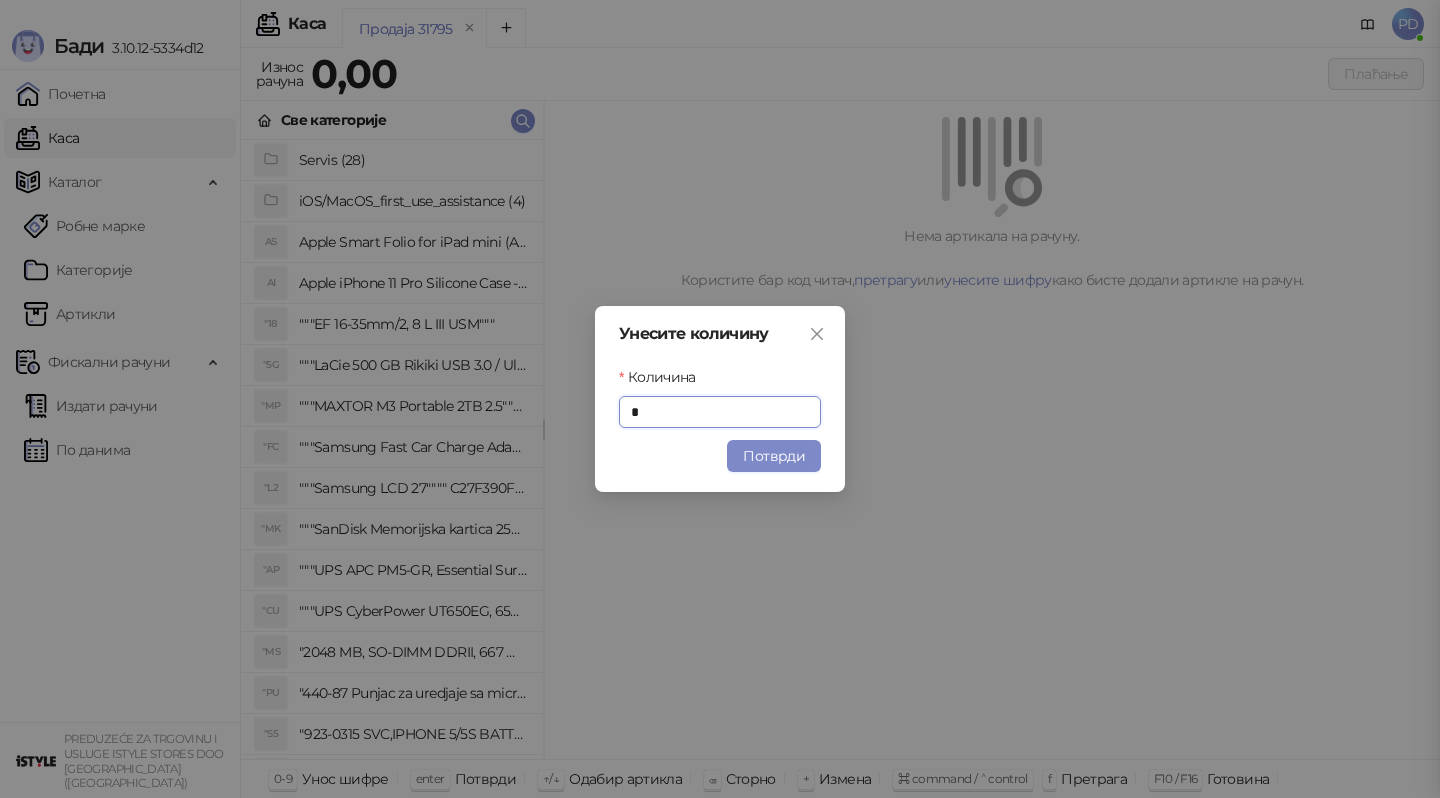 scroll, scrollTop: 0, scrollLeft: 0, axis: both 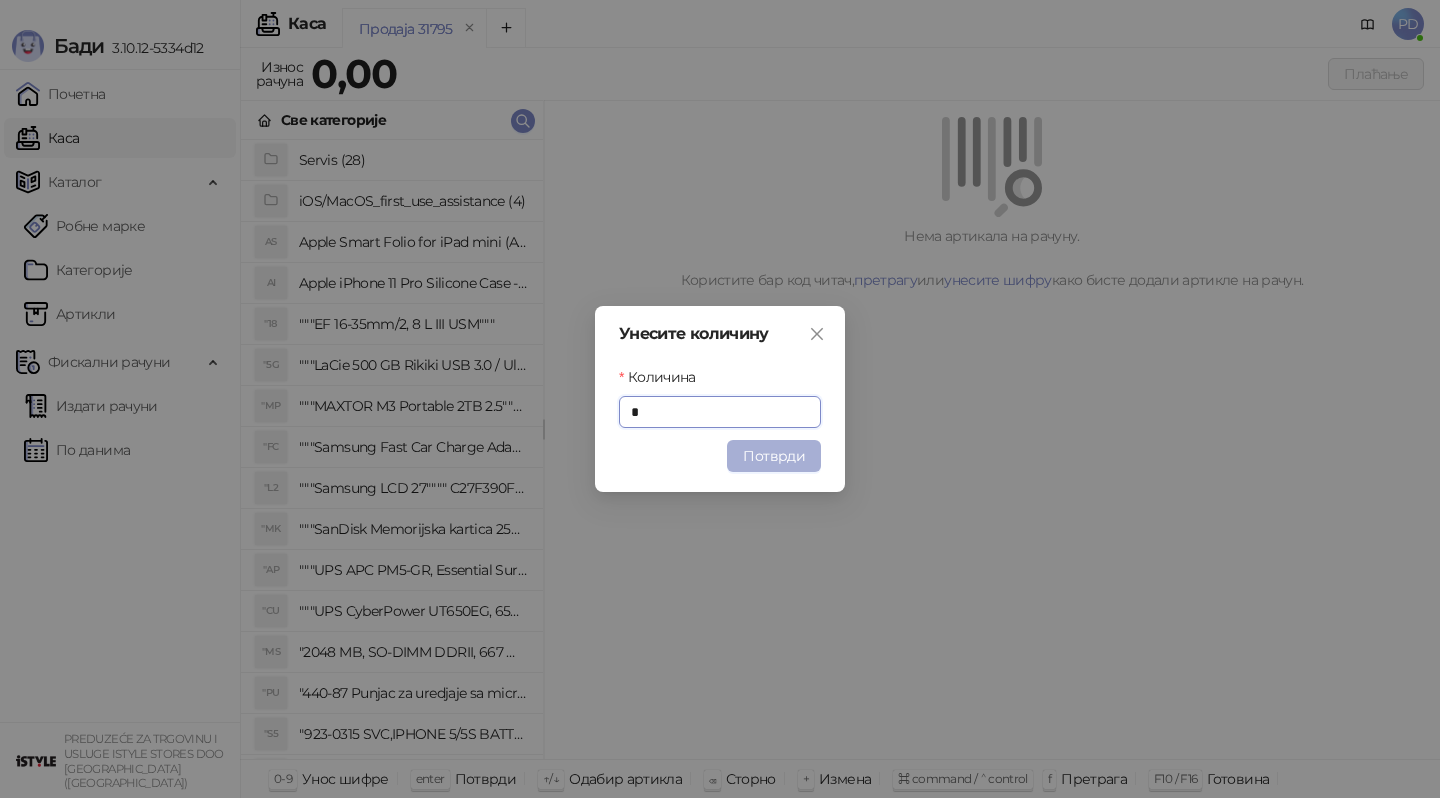 click on "Потврди" at bounding box center (774, 456) 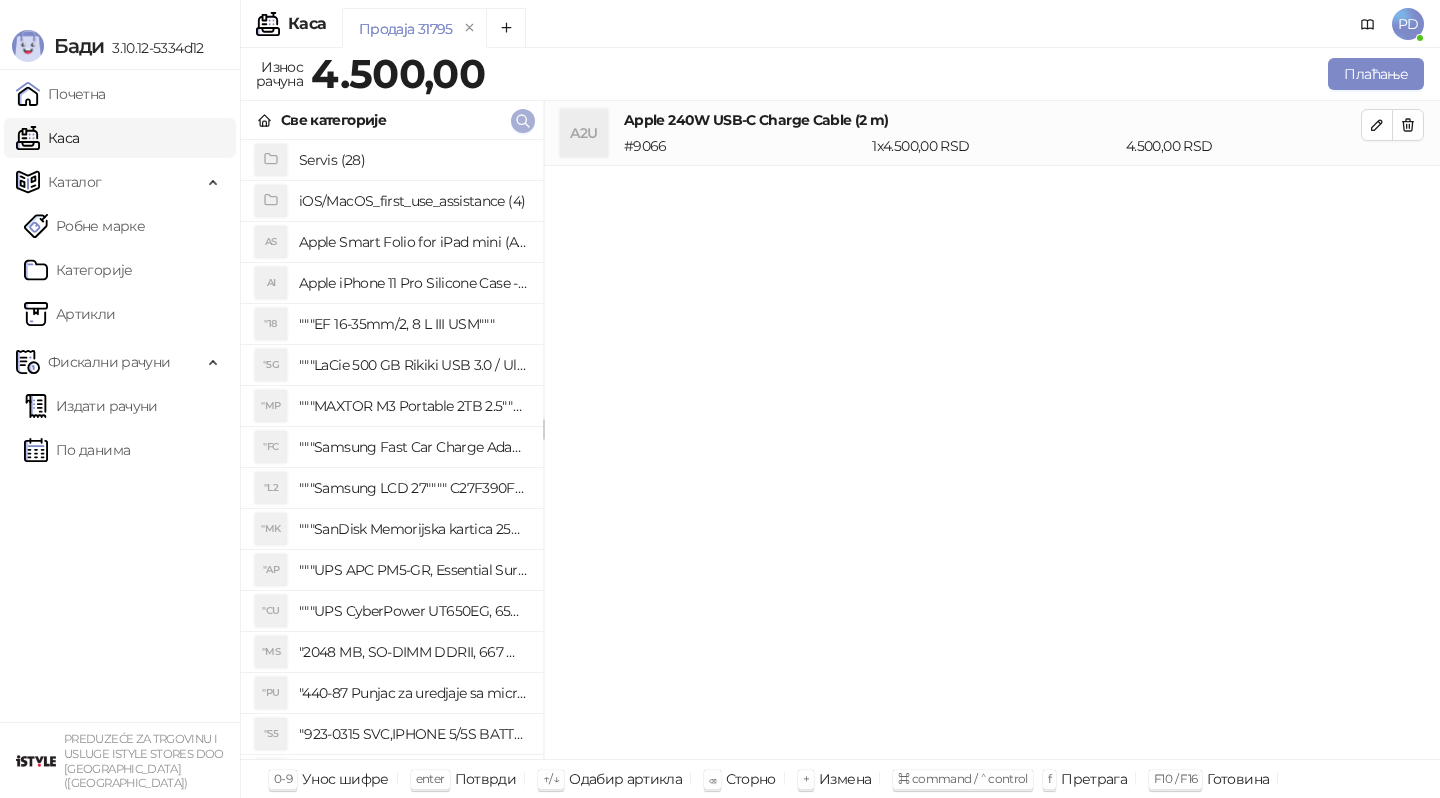 click 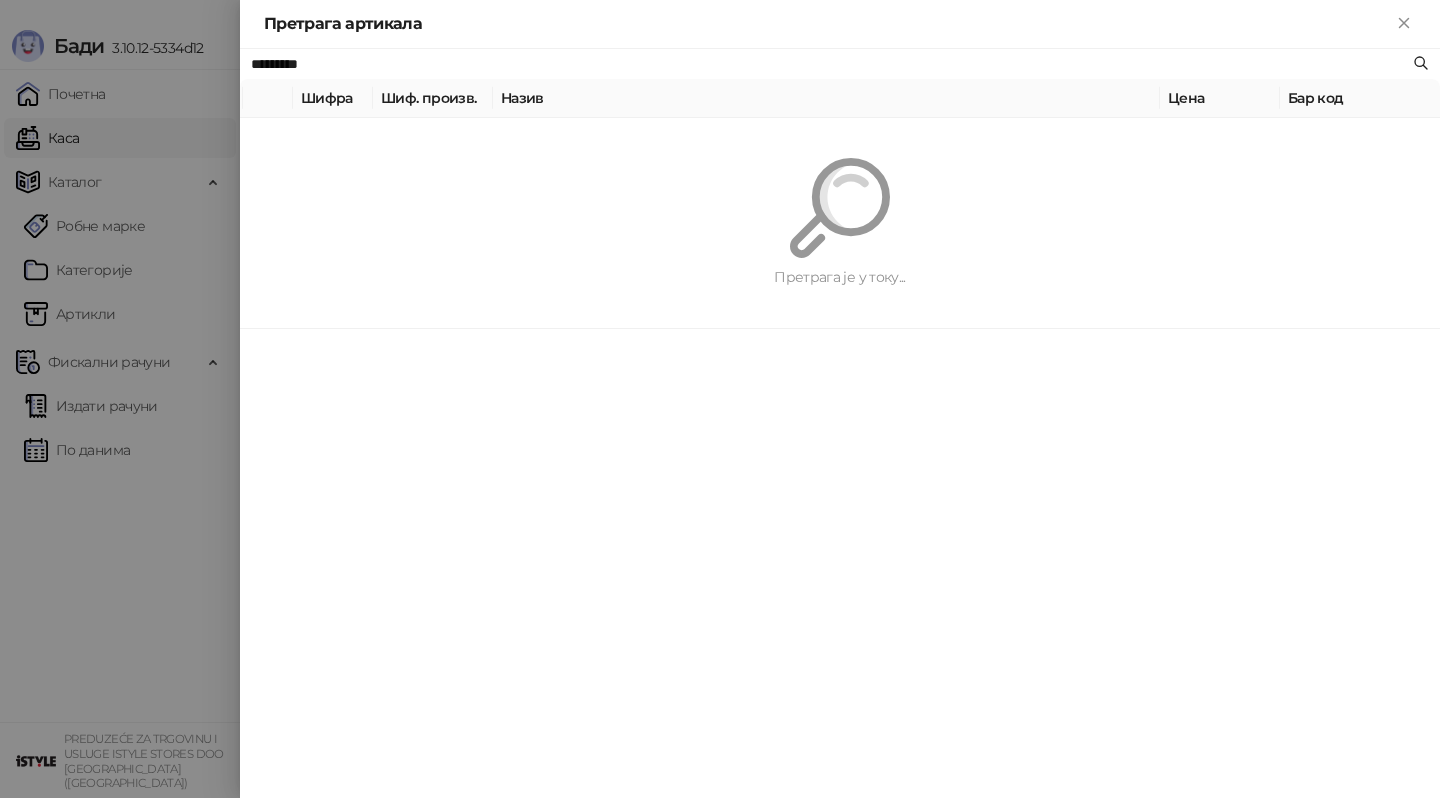 paste 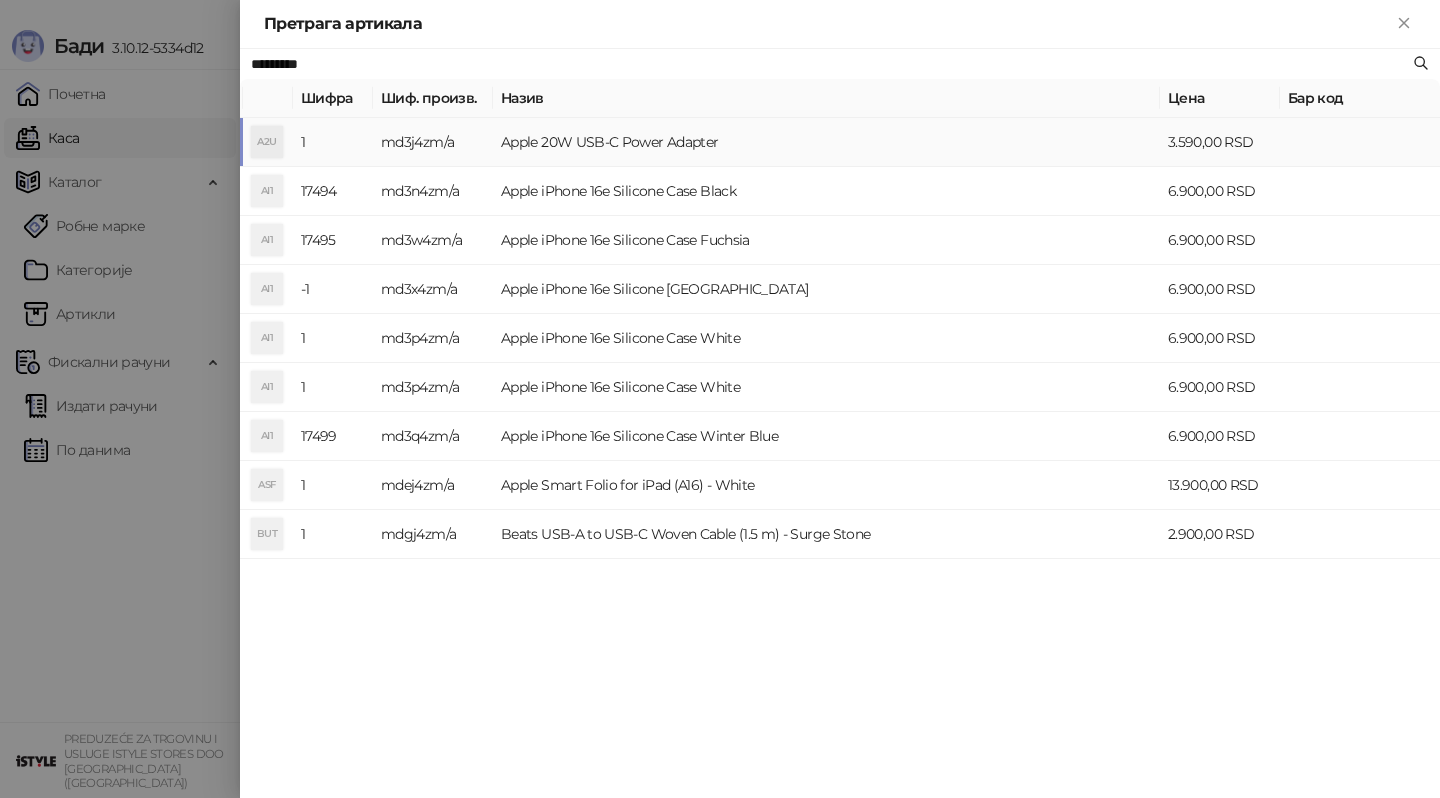 click on "md3j4zm/a" at bounding box center (433, 142) 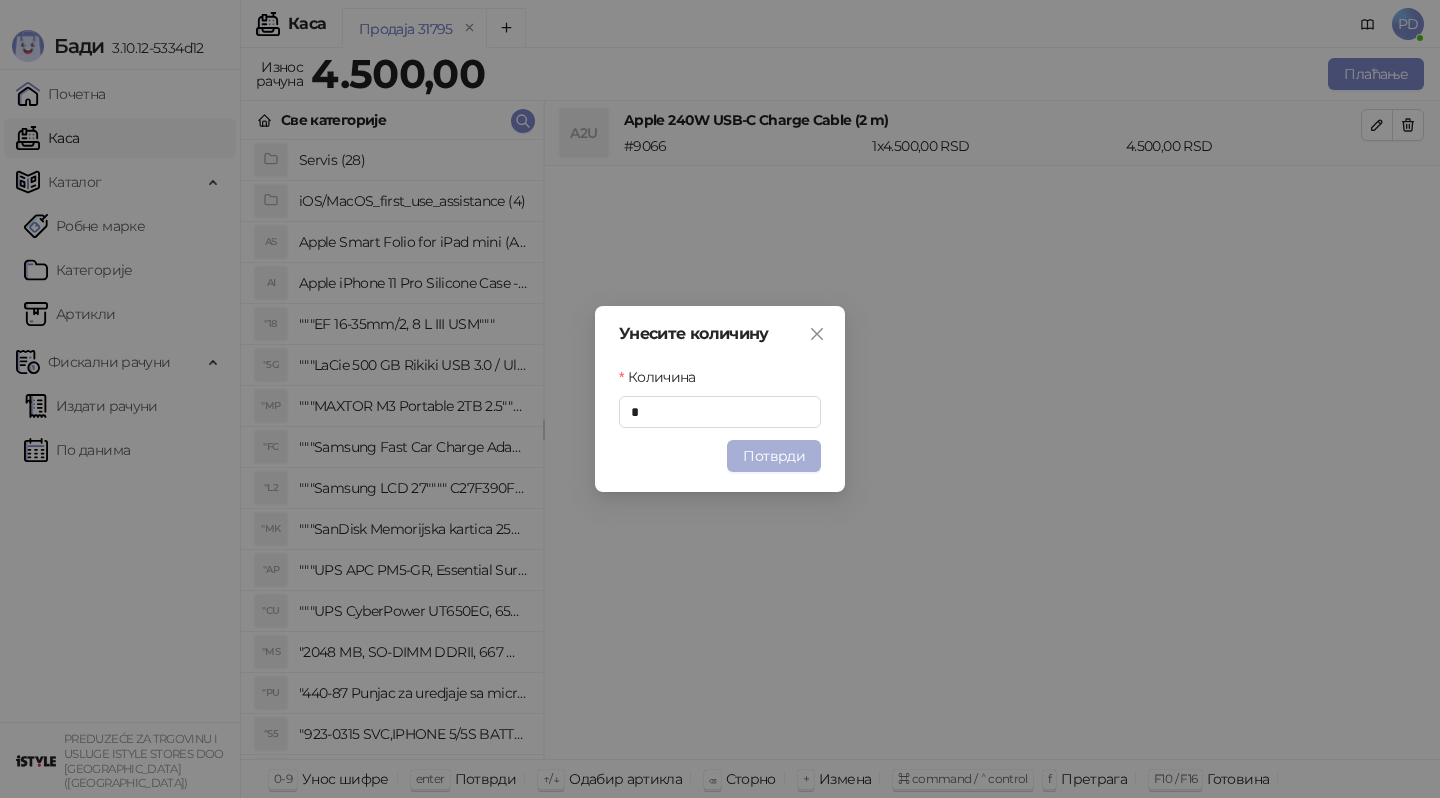 click on "Потврди" at bounding box center [774, 456] 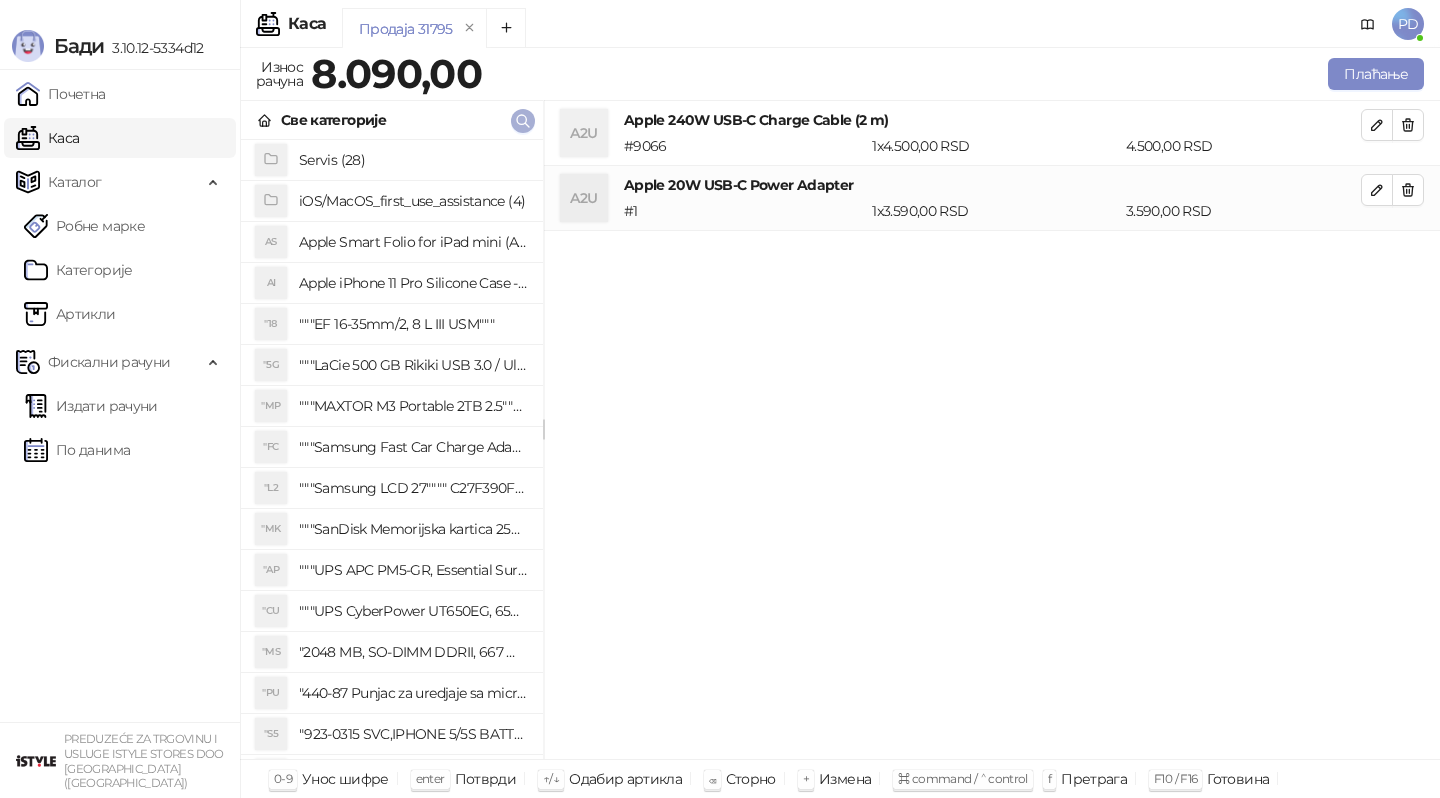 click 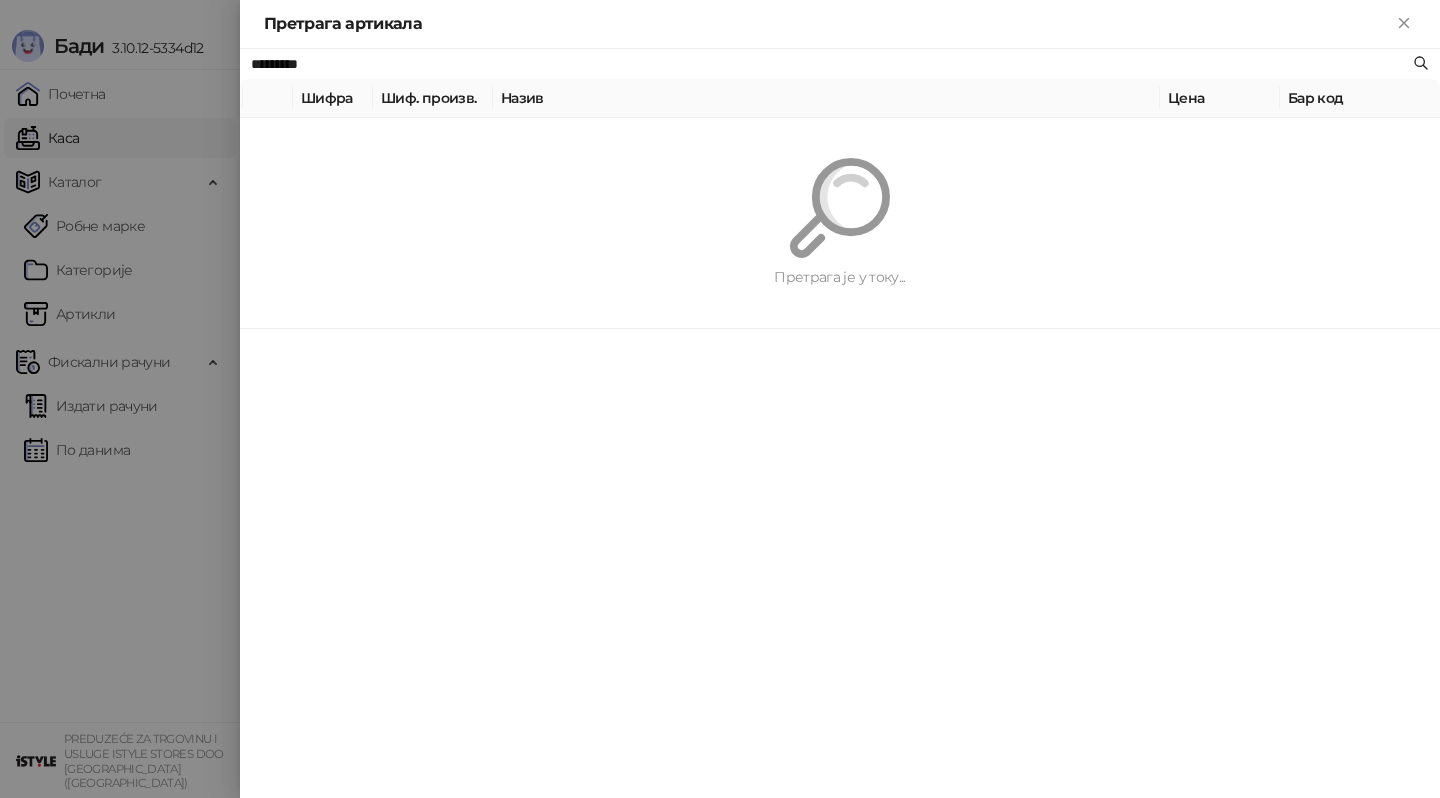 paste 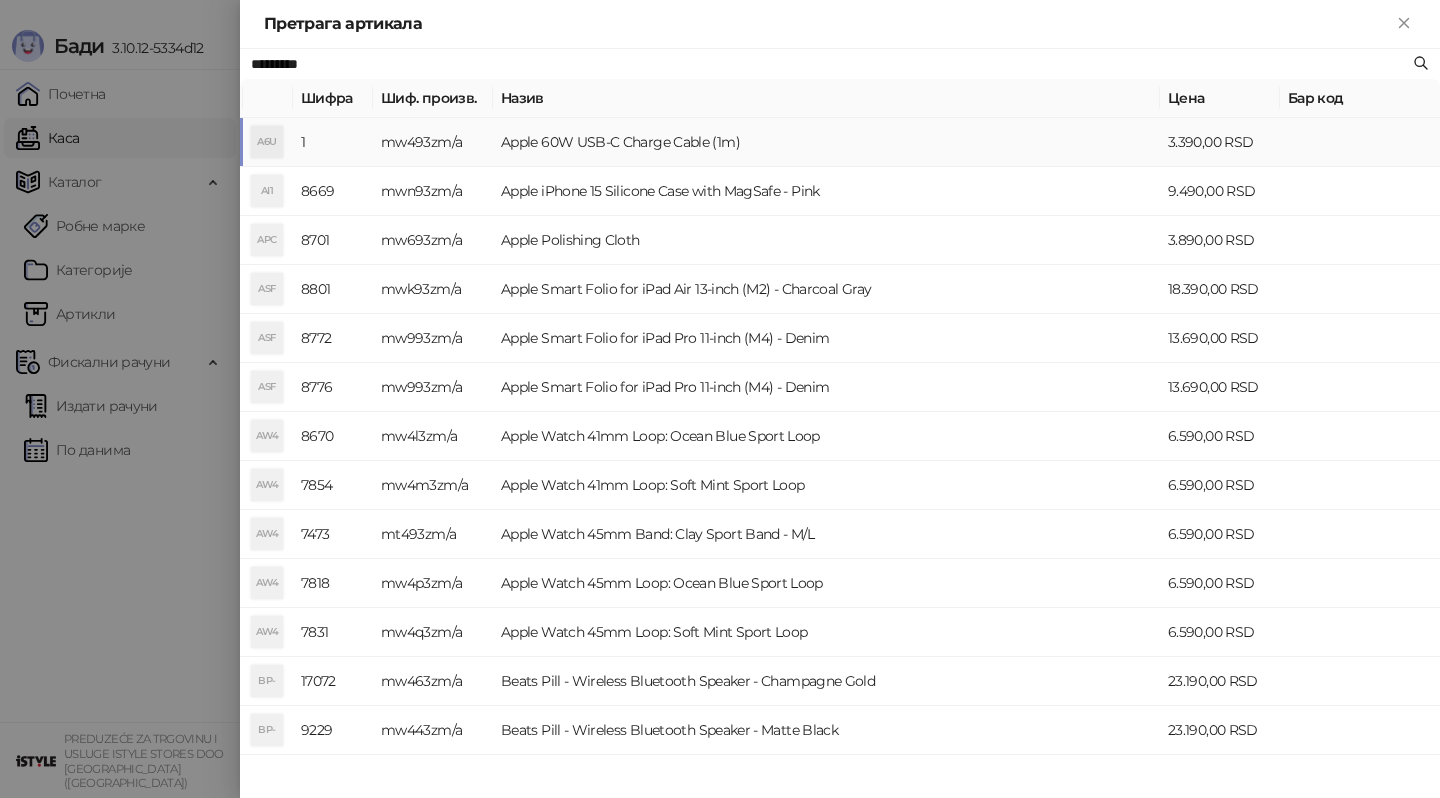 type on "*********" 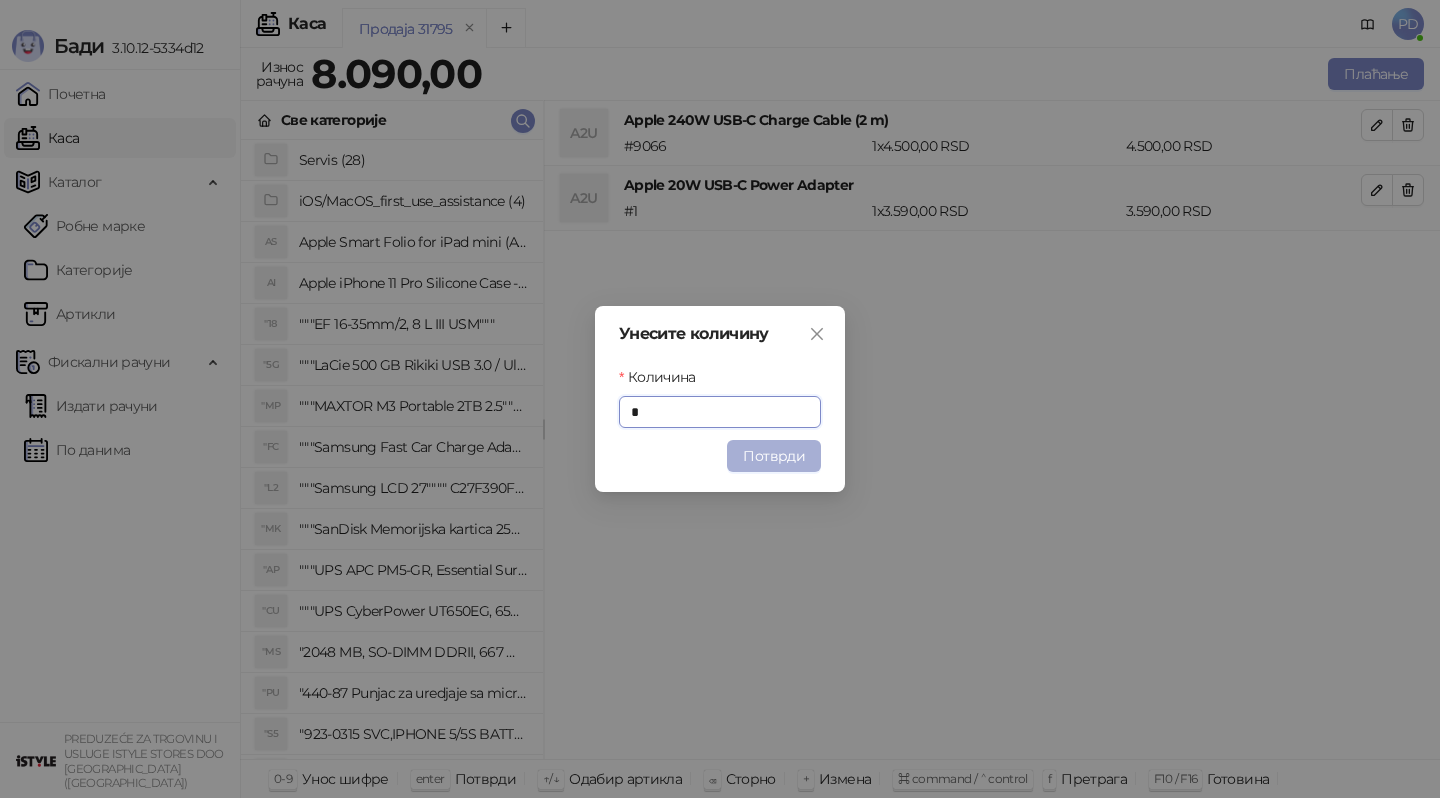 click on "Потврди" at bounding box center [774, 456] 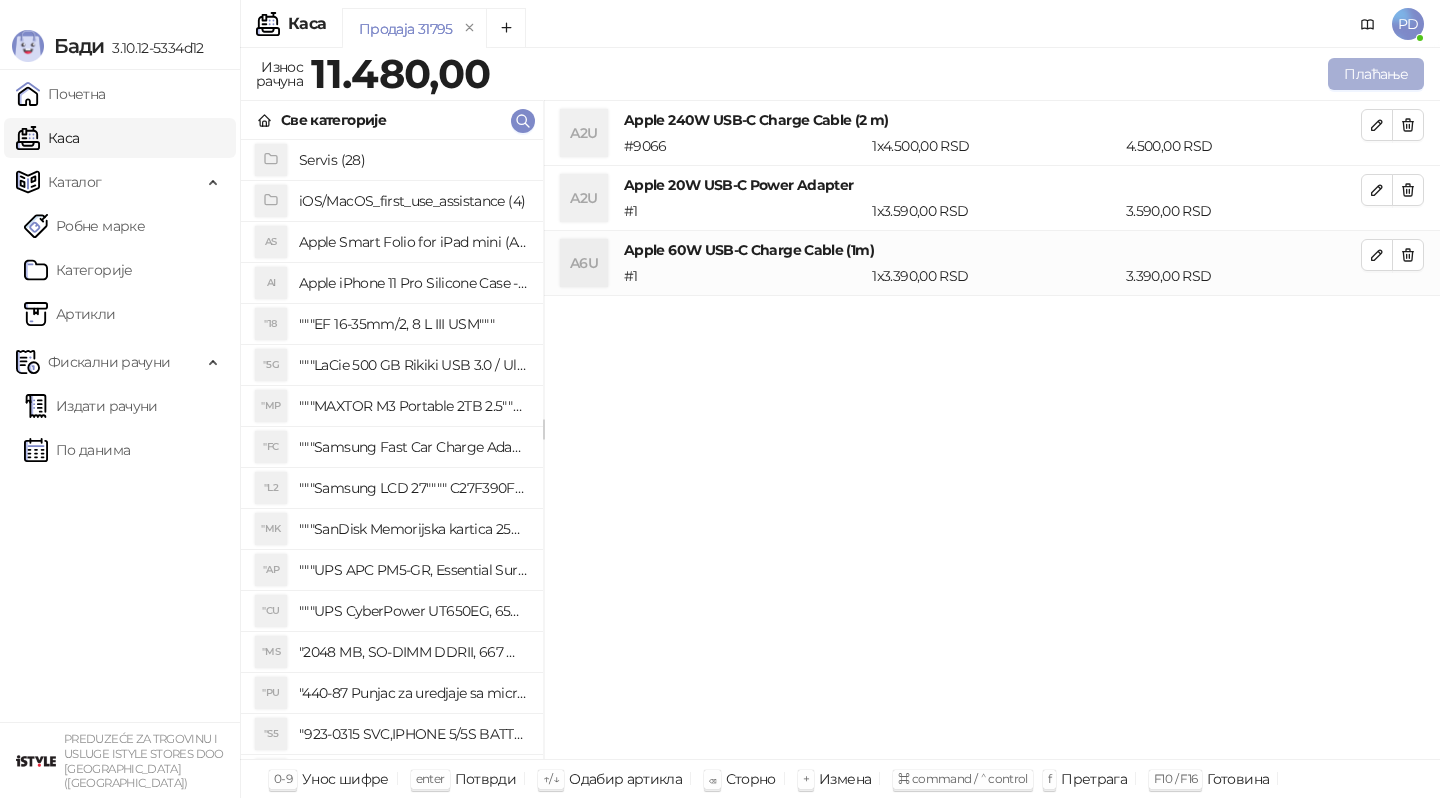 click on "Плаћање" at bounding box center (1376, 74) 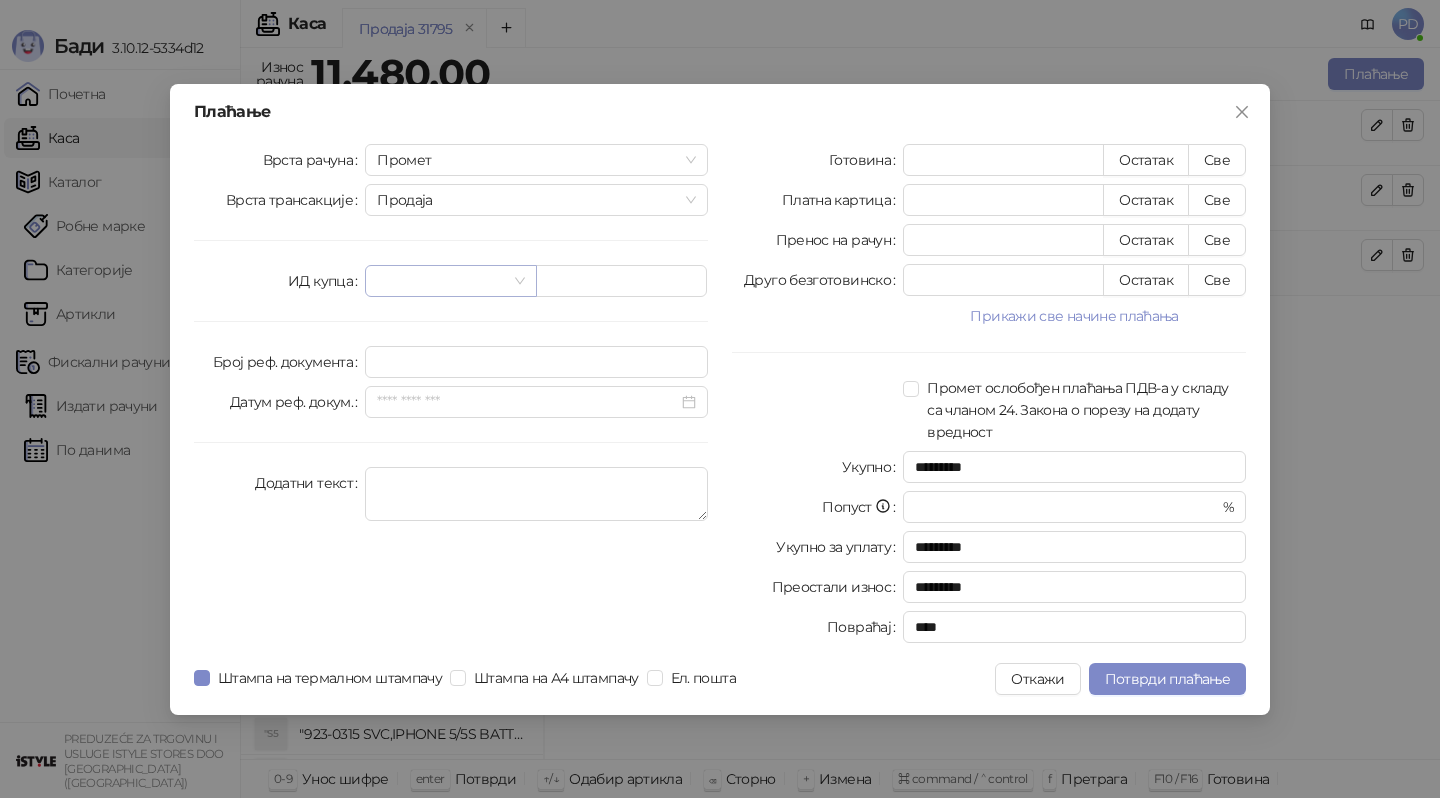 click at bounding box center [441, 281] 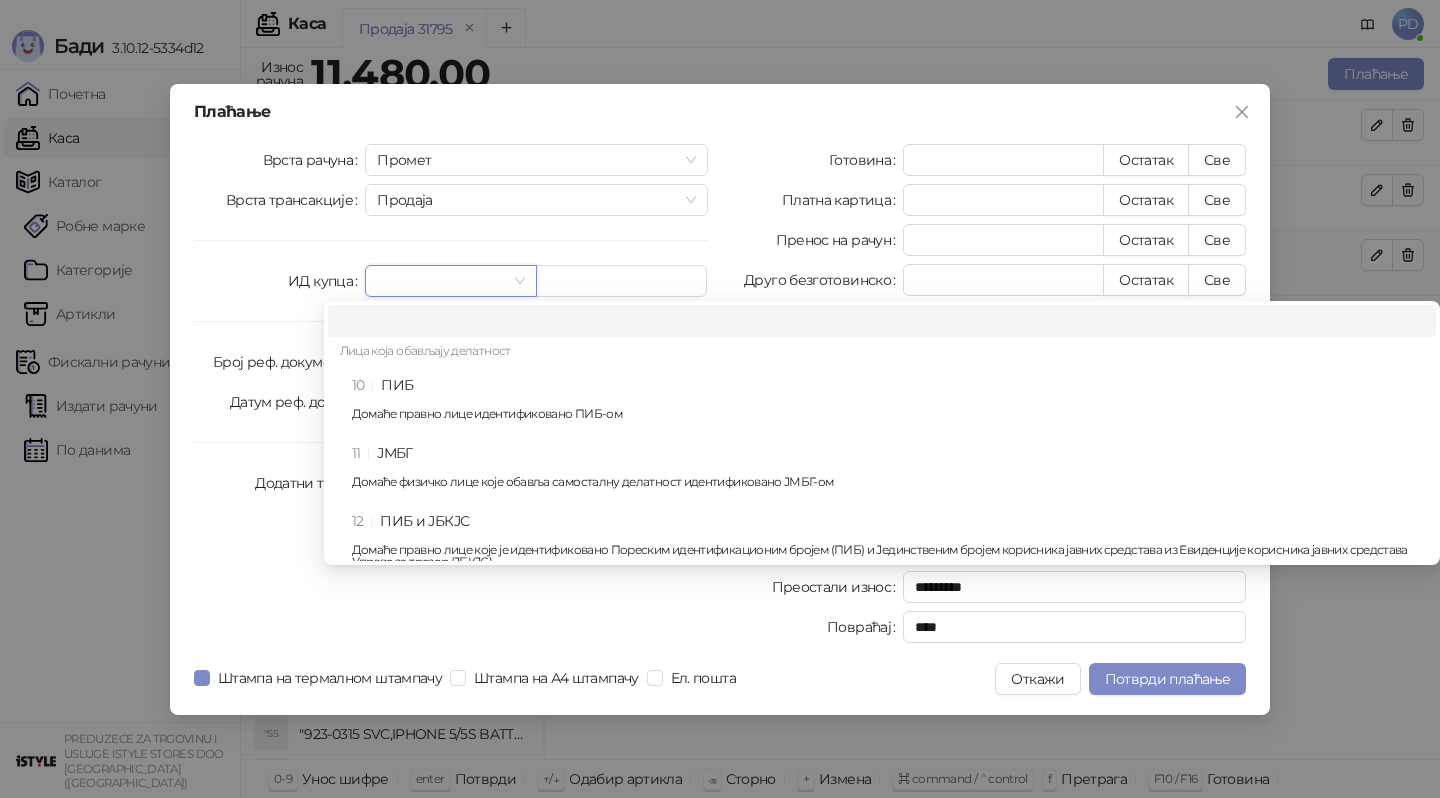 click on "10 ПИБ Домаће правно лице идентификовано ПИБ-ом" at bounding box center [888, 403] 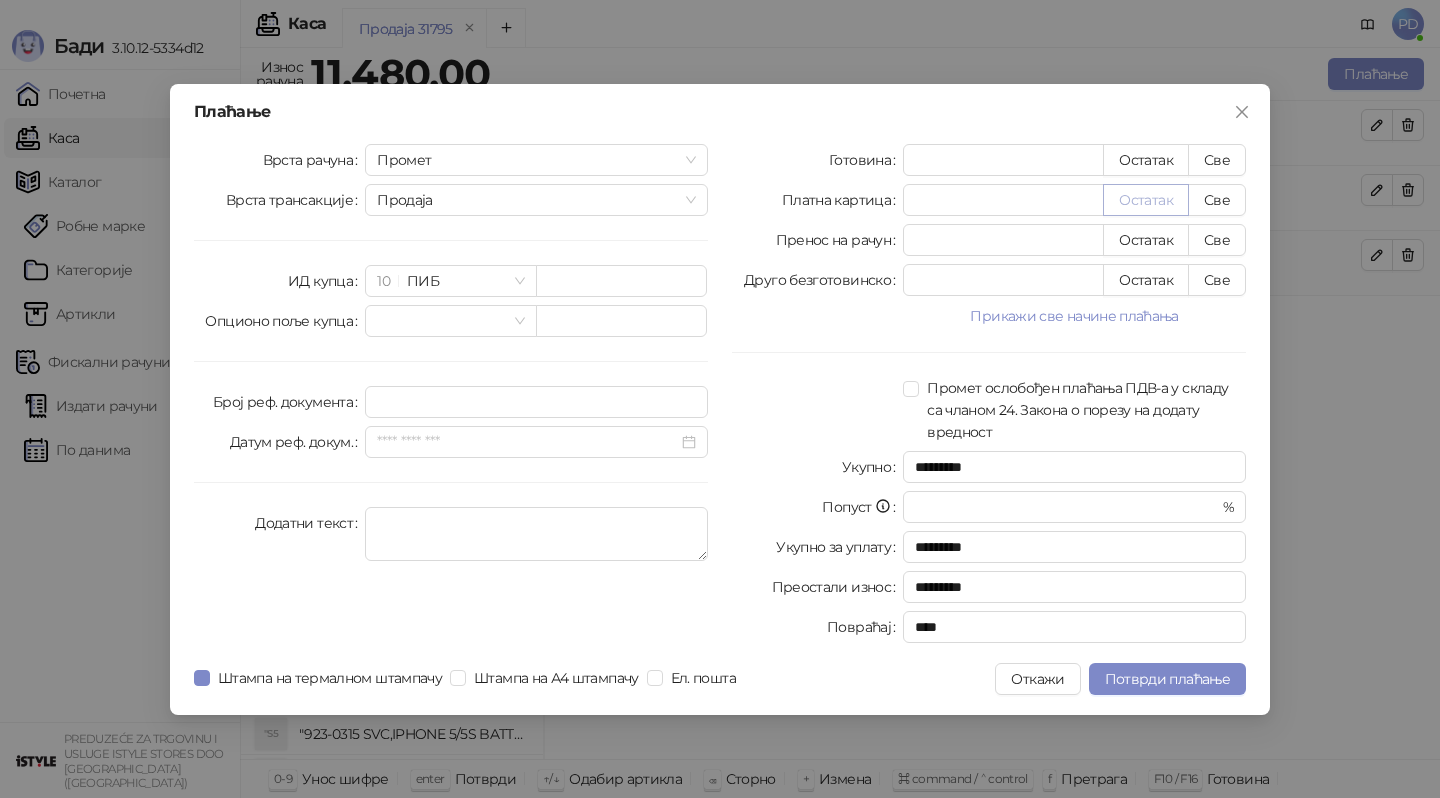 click on "Остатак" at bounding box center [1146, 200] 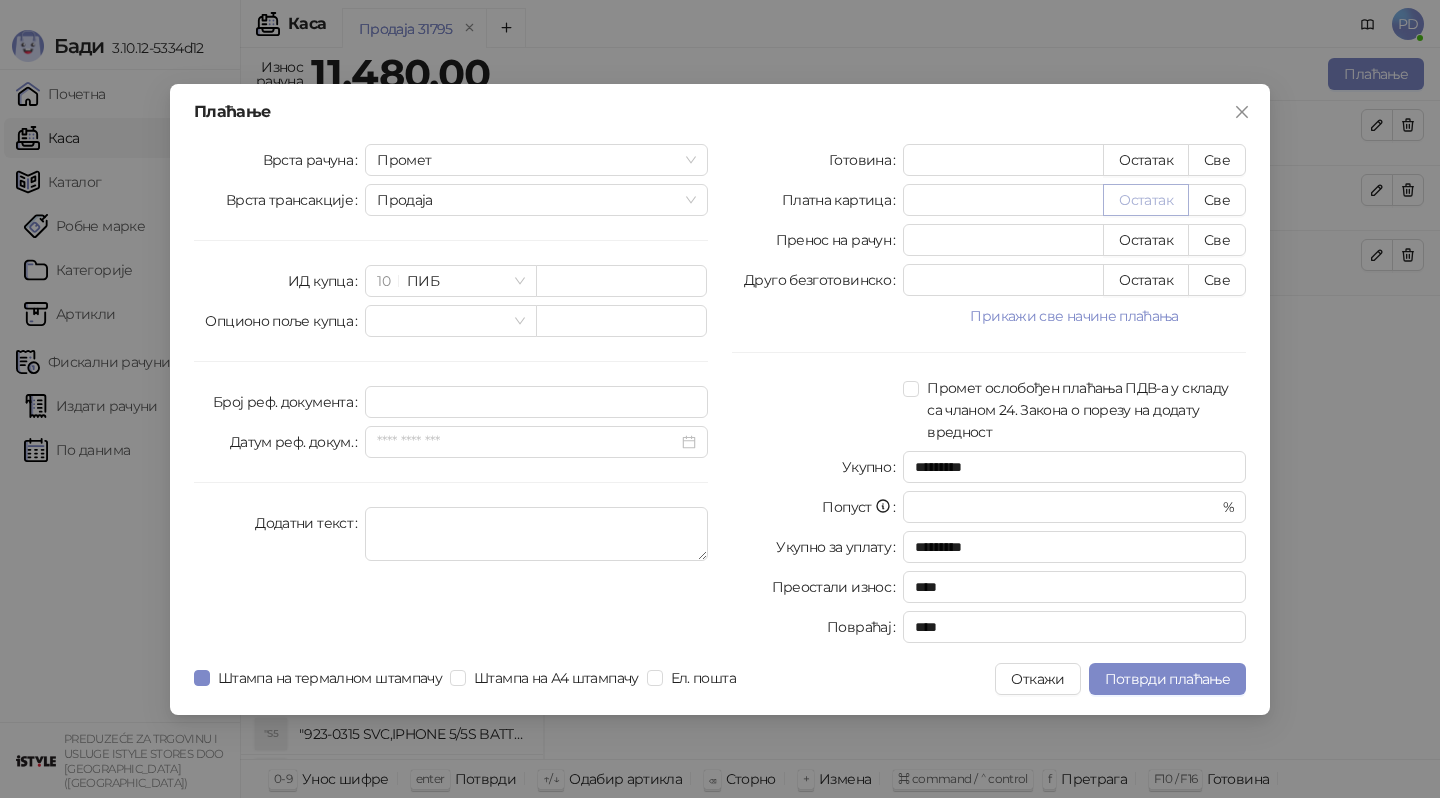 type 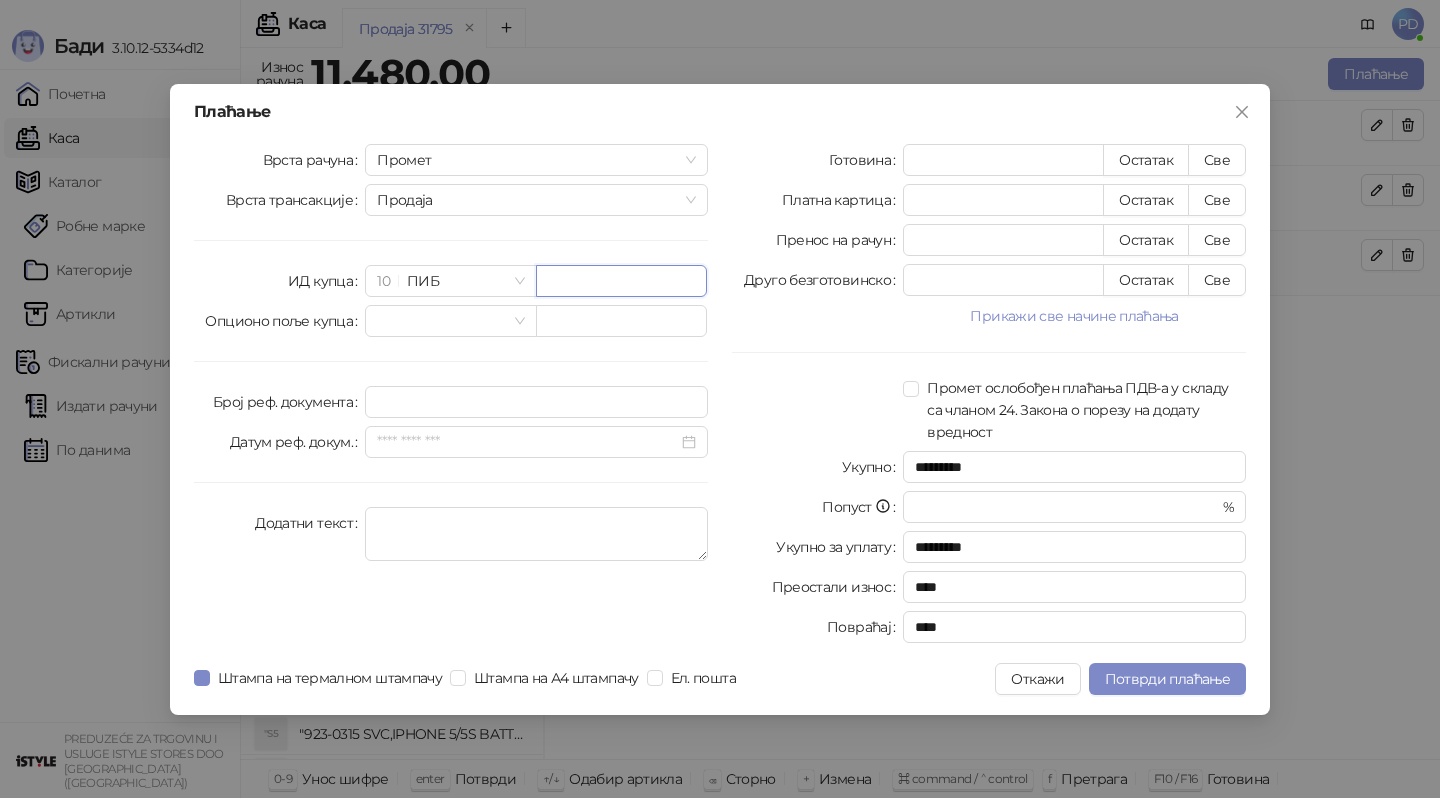 click at bounding box center [621, 281] 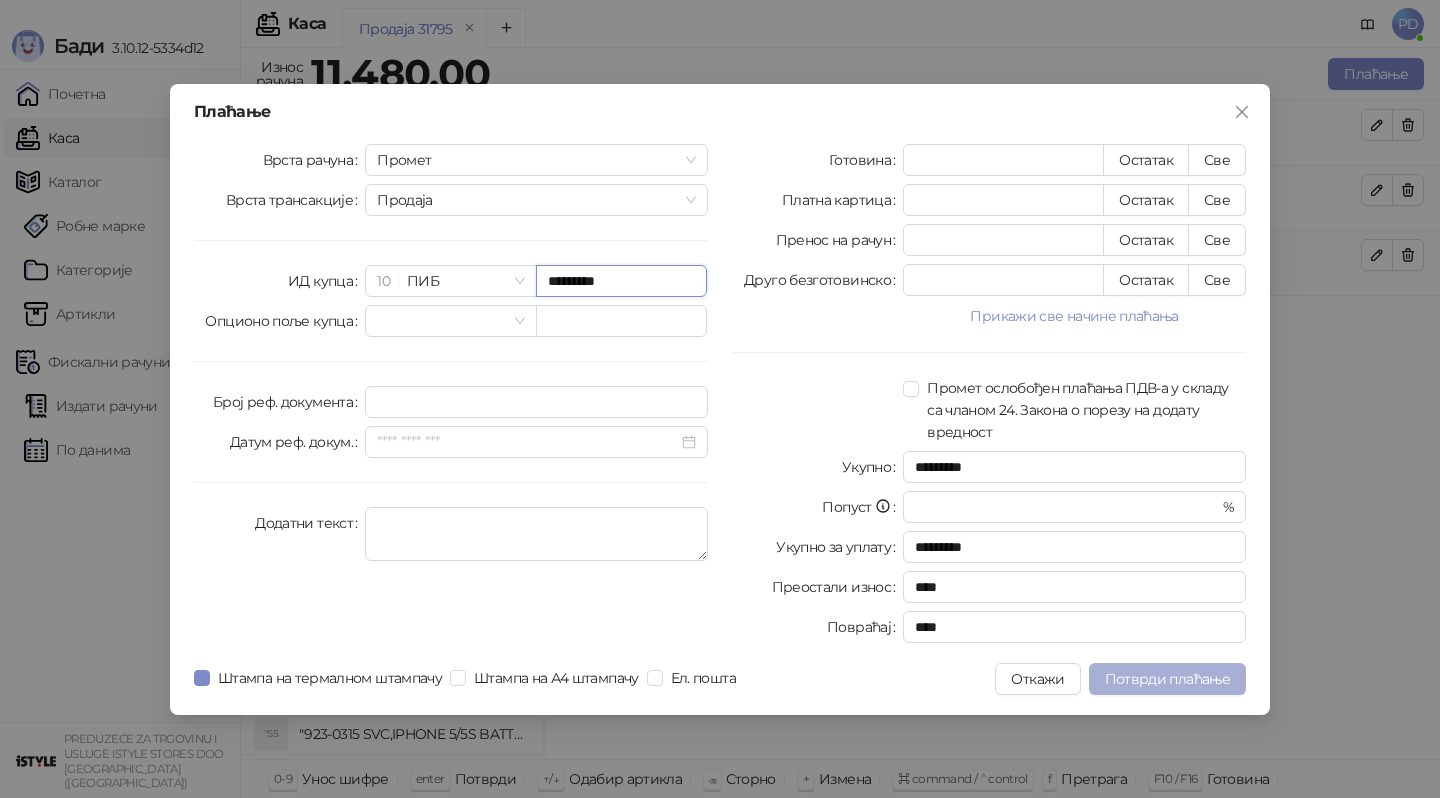 type on "*********" 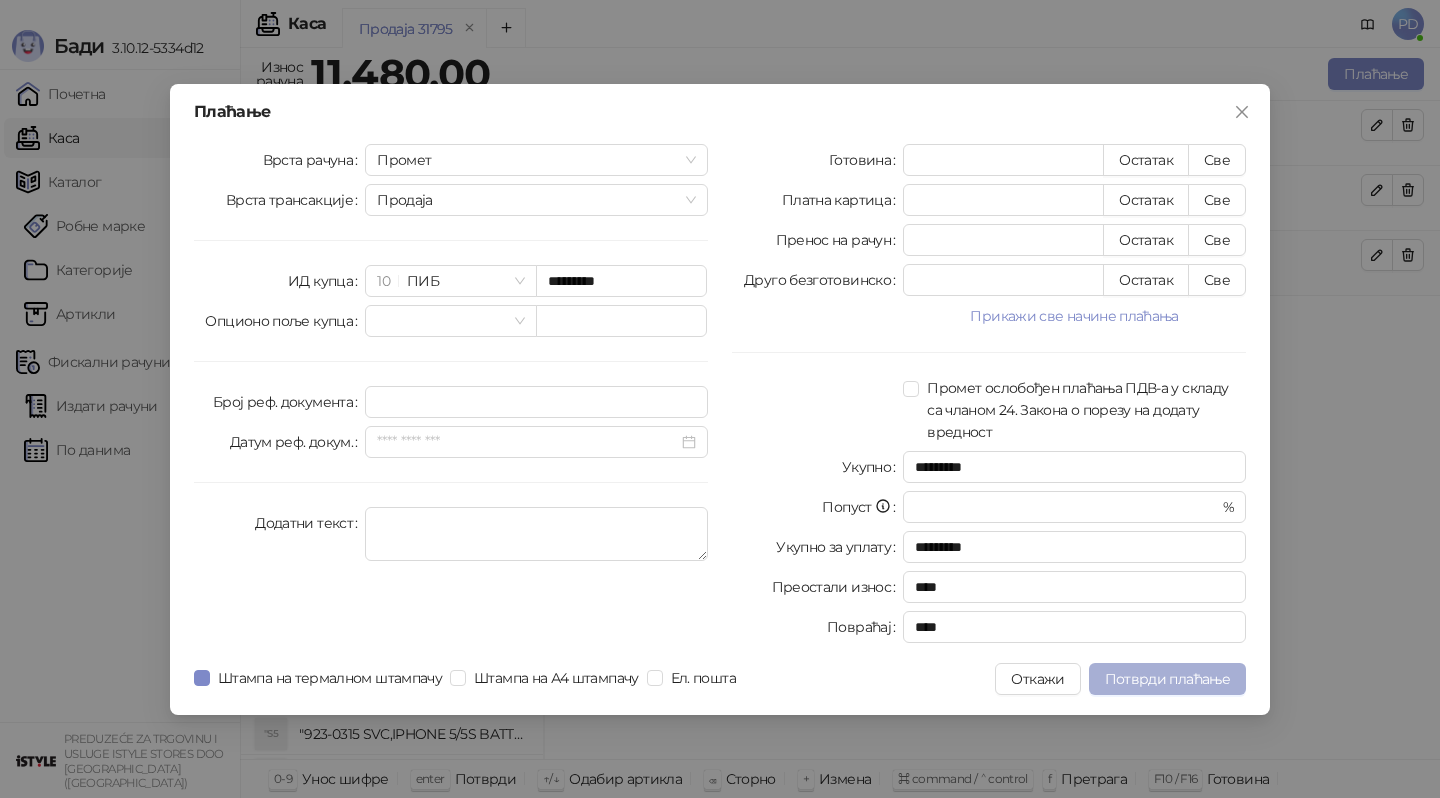 click on "Потврди плаћање" at bounding box center [1167, 679] 